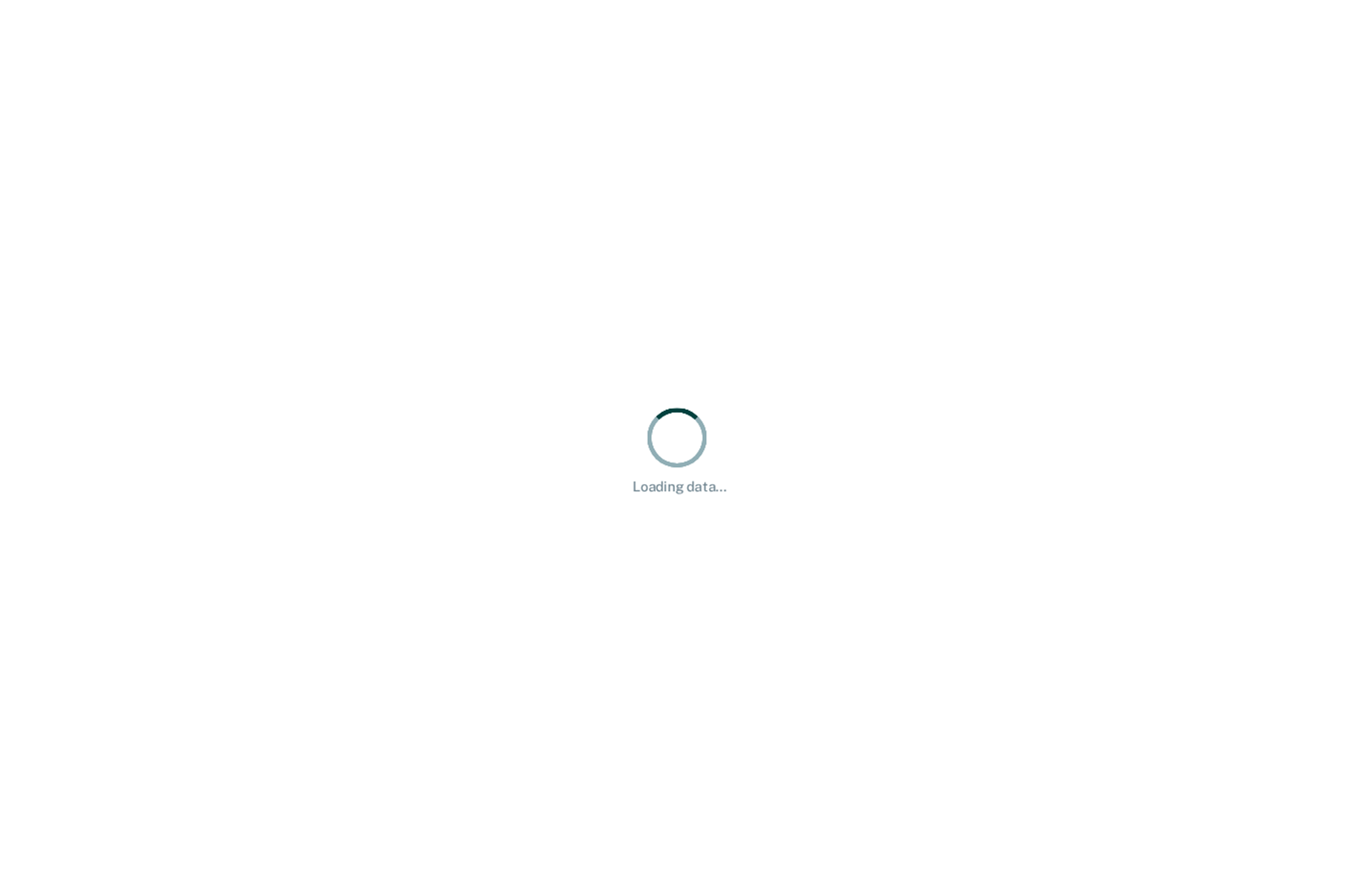 scroll, scrollTop: 0, scrollLeft: 0, axis: both 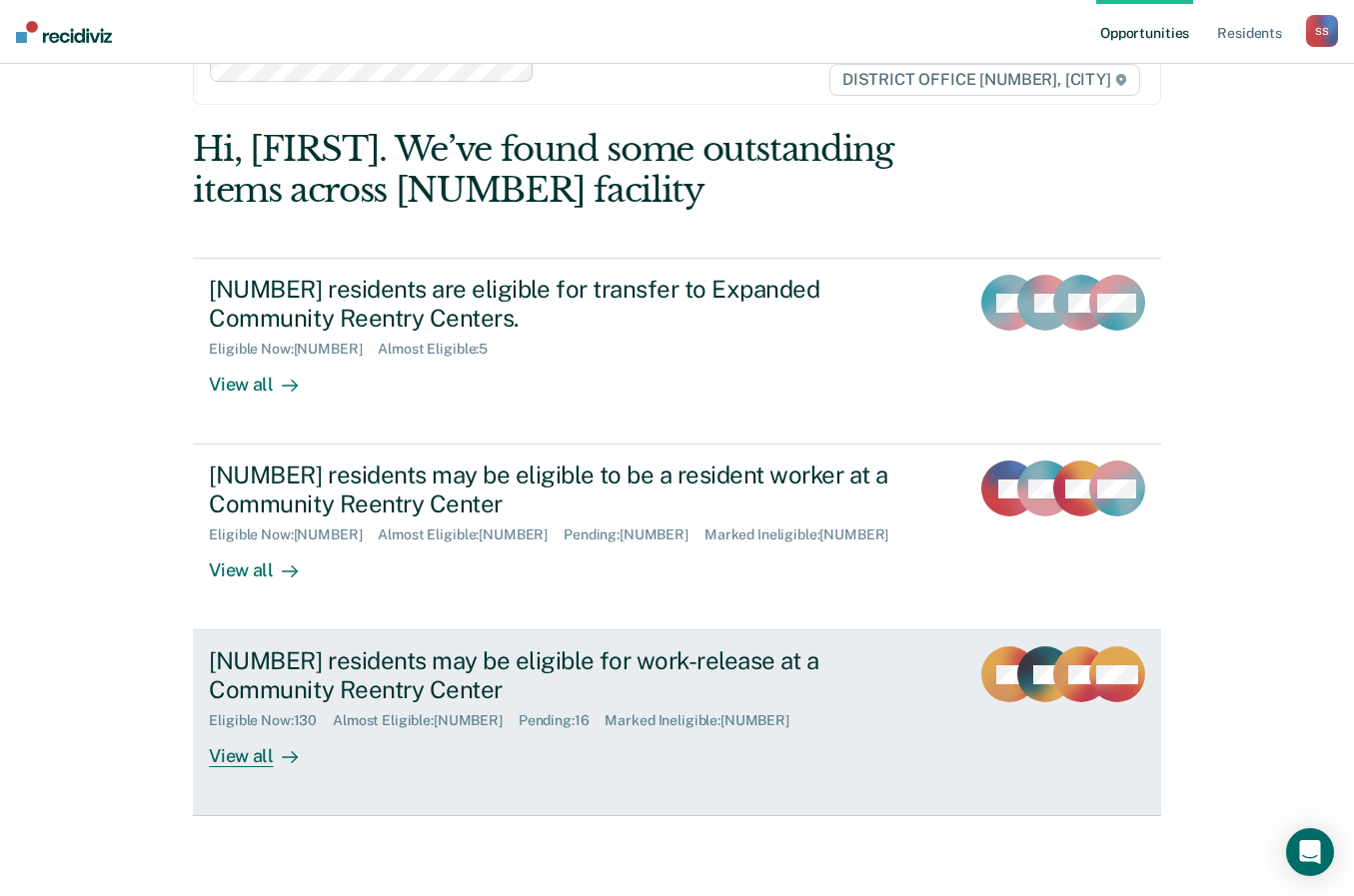 click on "View all" at bounding box center [265, 748] 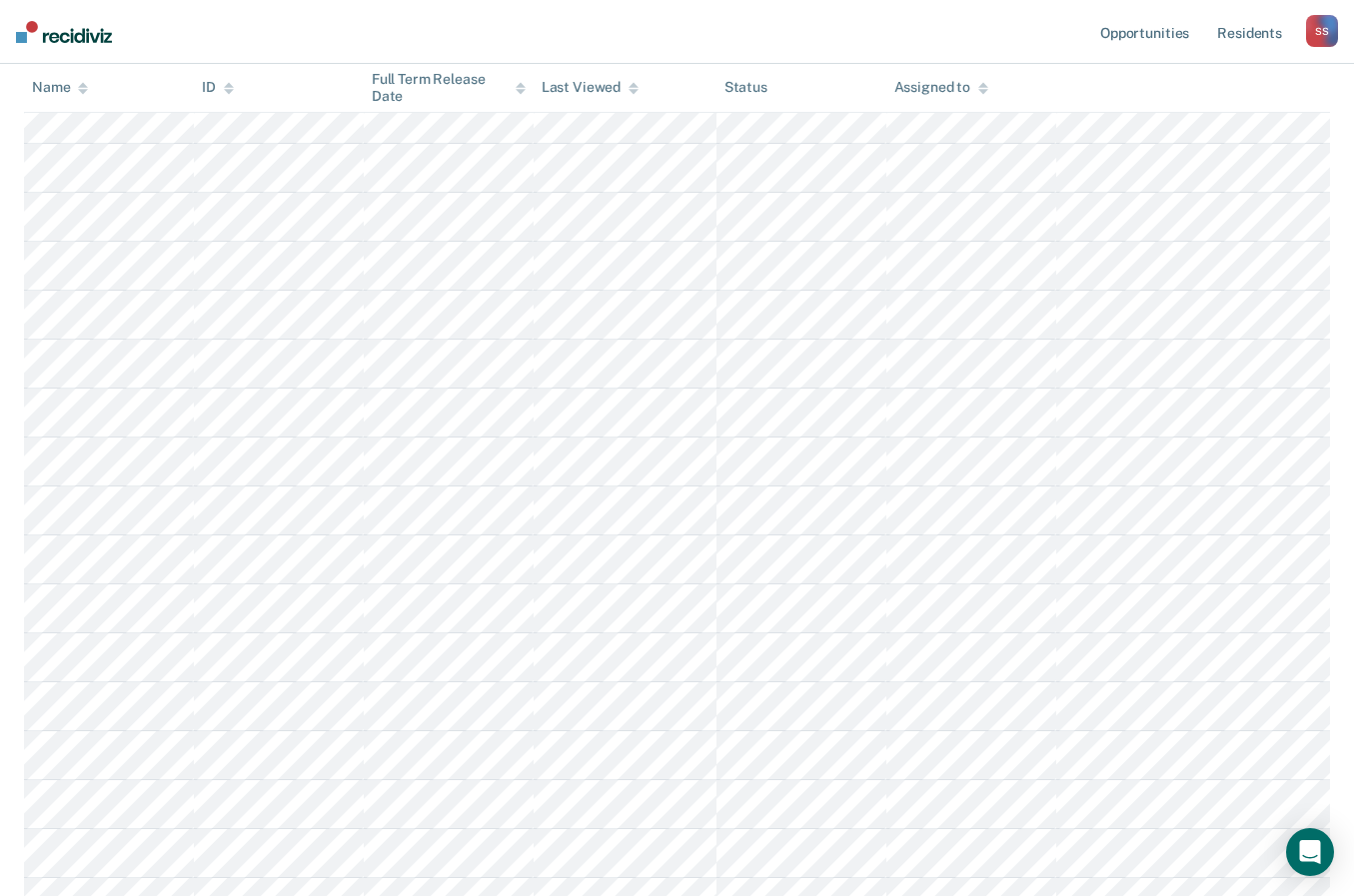 scroll, scrollTop: 0, scrollLeft: 0, axis: both 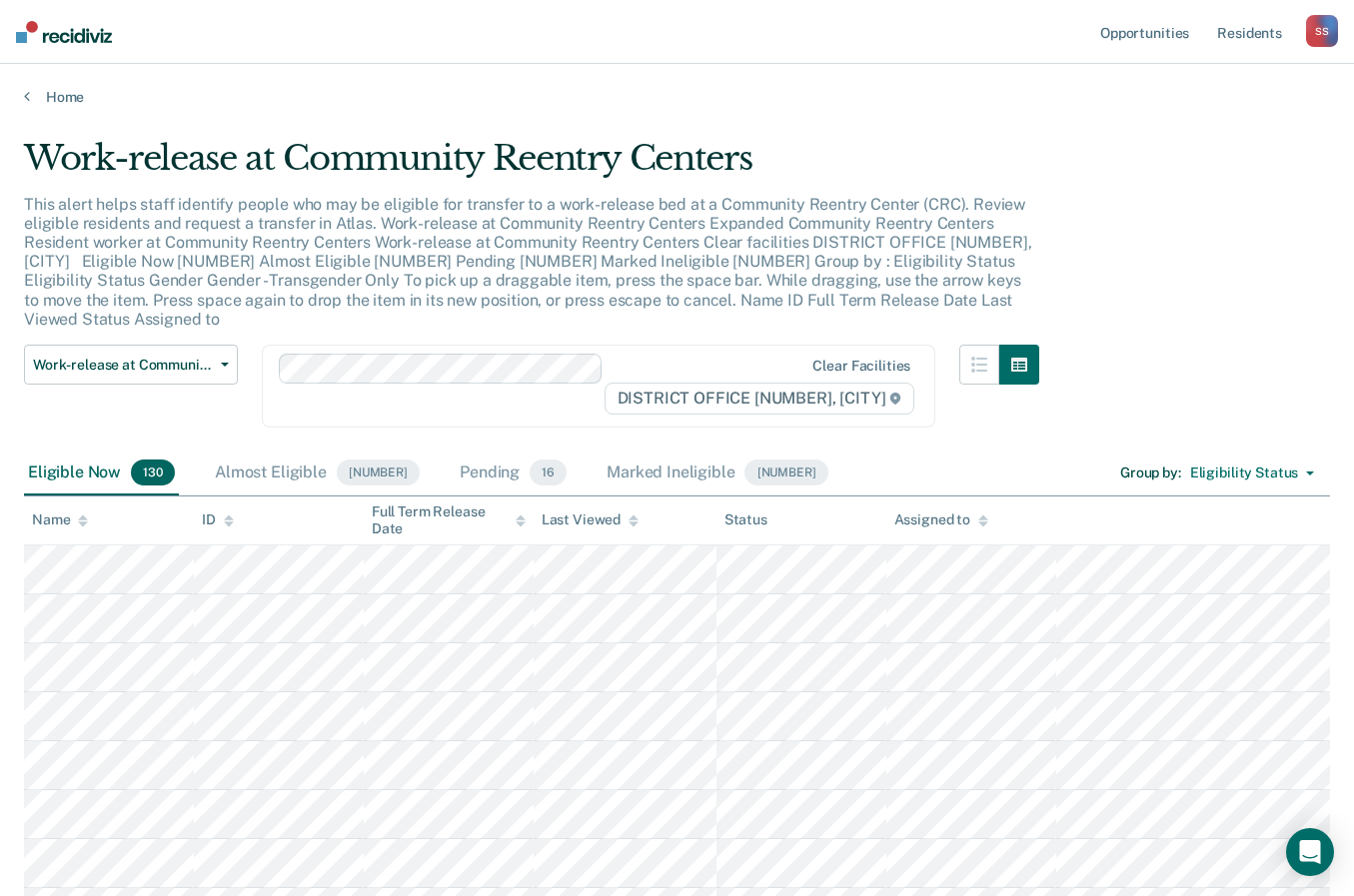click at bounding box center [83, 524] 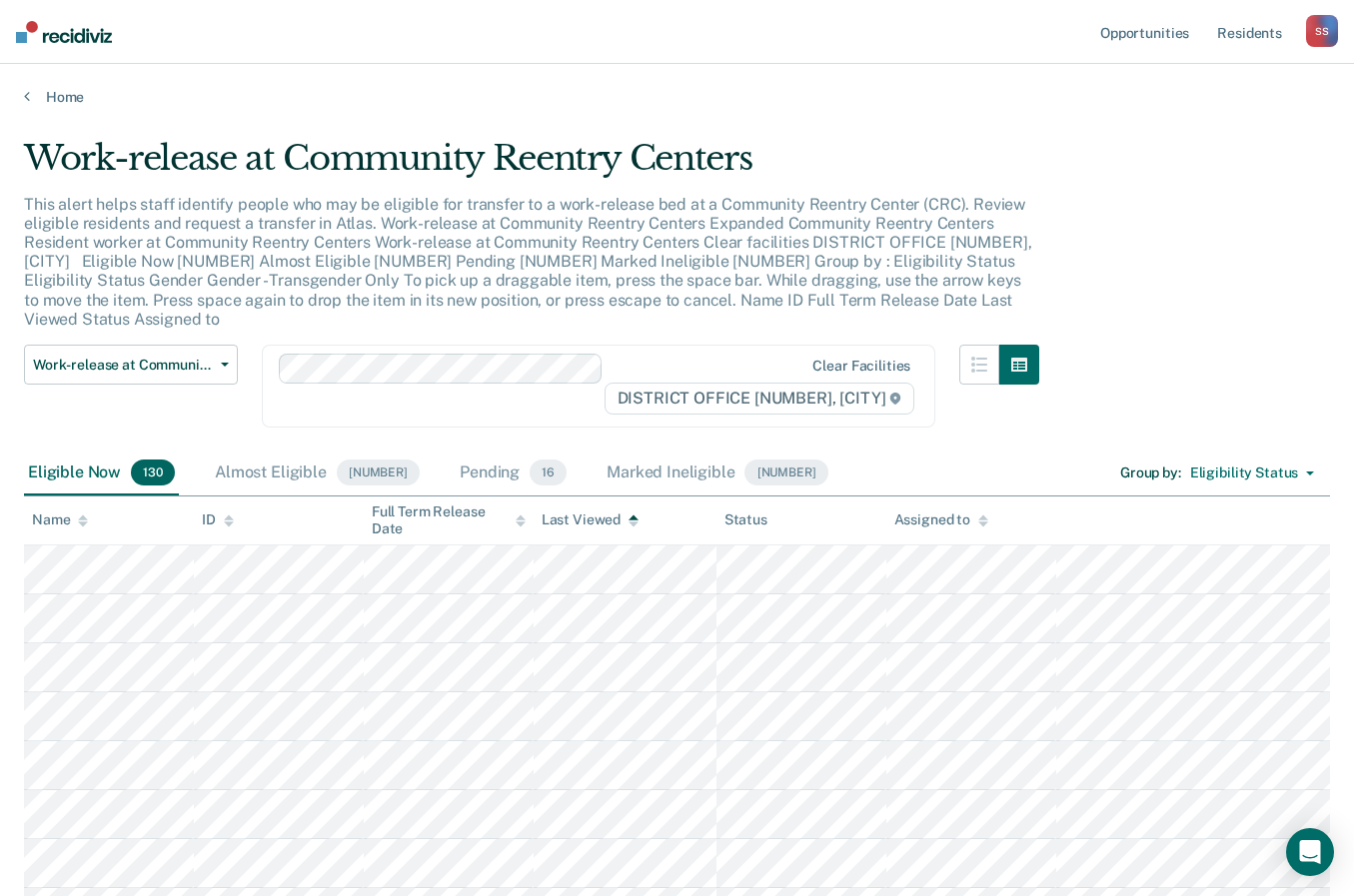 click at bounding box center (634, 524) 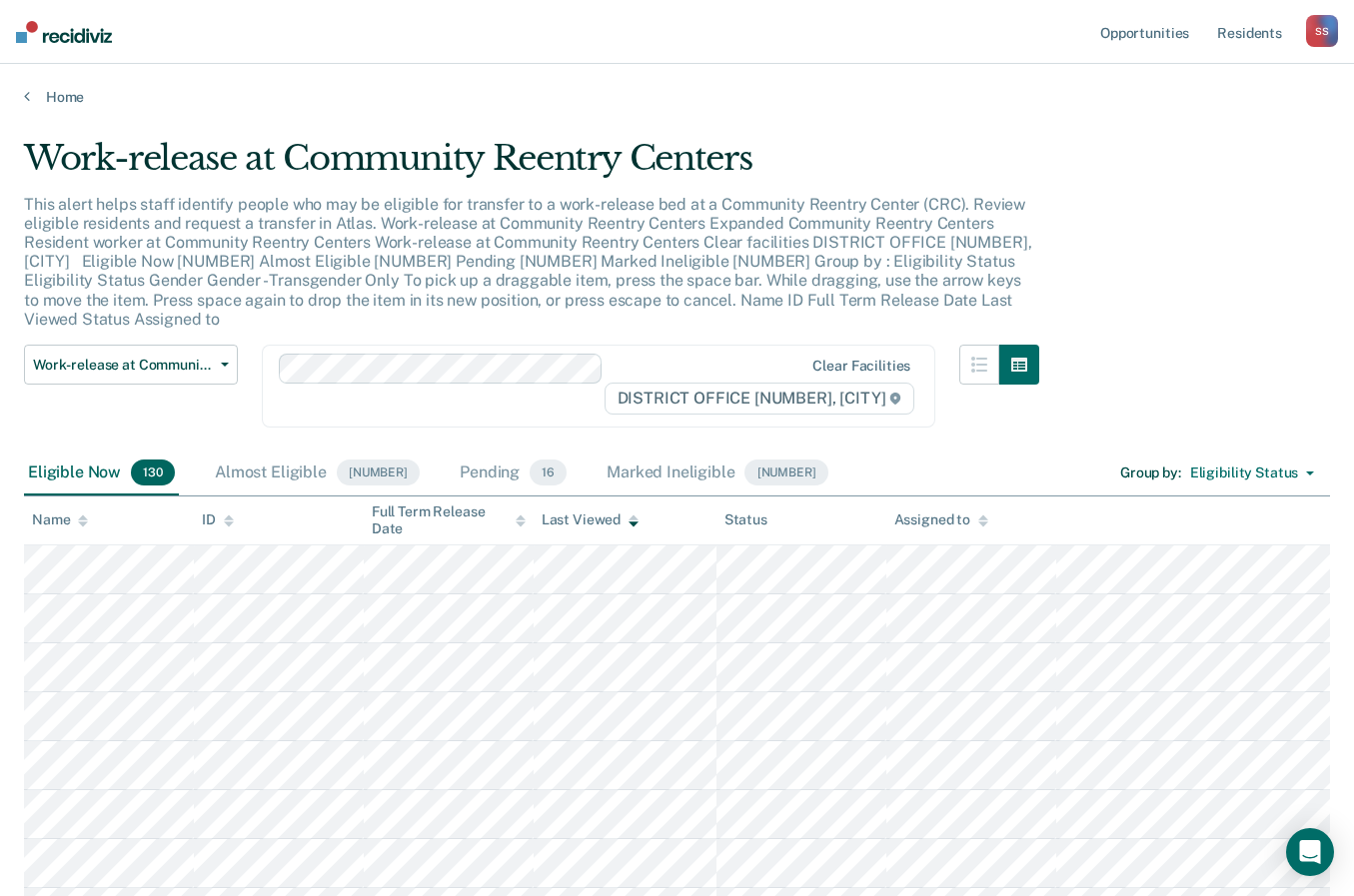 click on "Work-release at Community Reentry Centers   This alert helps staff identify people who may be eligible for transfer to a work-release bed at a Community Reentry Center (CRC). Review eligible residents and request a transfer in Atlas. Work-release at Community Reentry Centers Expanded Community Reentry Centers Resident worker at Community Reentry Centers Work-release at Community Reentry Centers Clear   facilities DISTRICT OFFICE [NUMBER], [CITY]   Eligible Now [NUMBER] Almost Eligible [NUMBER] Pending [NUMBER] Marked Ineligible [NUMBER] Group by :  Eligibility Status Eligibility Status Gender Gender - Transgender Only
To pick up a draggable item, press the space bar.
While dragging, use the arrow keys to move the item.
Press space again to drop the item in its new position, or press escape to cancel.
Name ID Full Term Release Date Last Viewed Status Assigned to" at bounding box center (677, 3576) 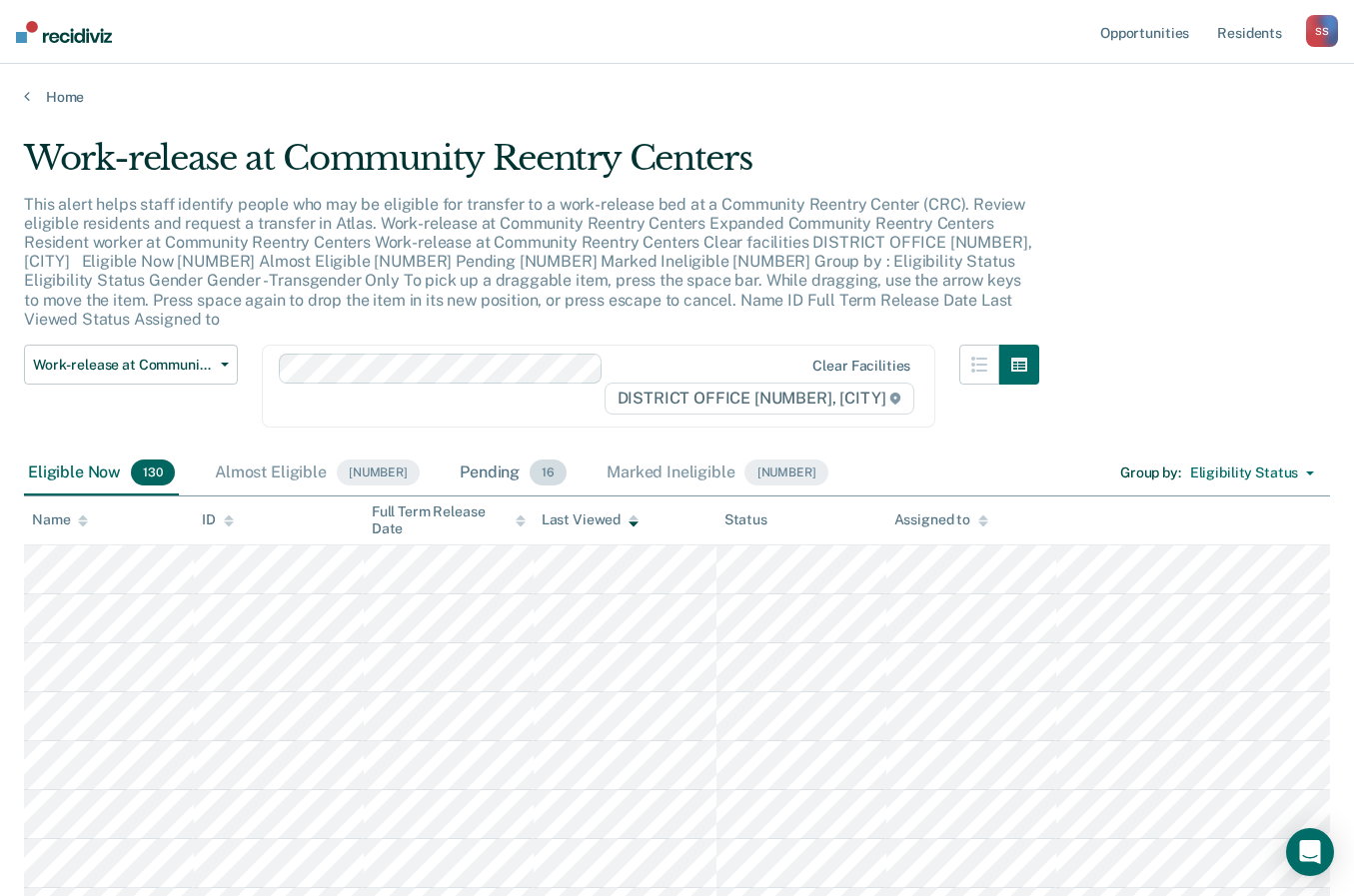 click on "Pending [NUMBER]" at bounding box center (513, 473) 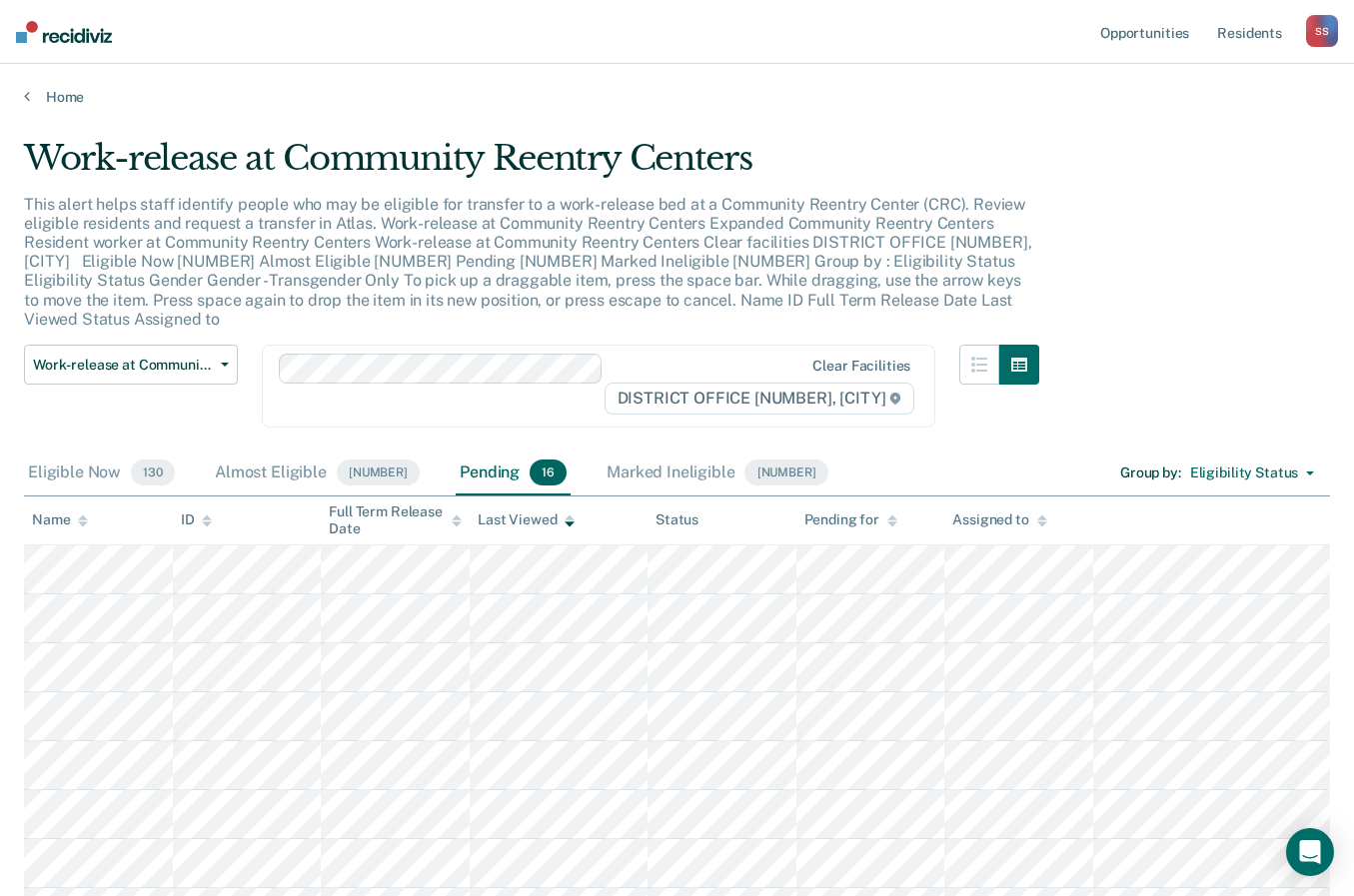 scroll, scrollTop: 471, scrollLeft: 0, axis: vertical 